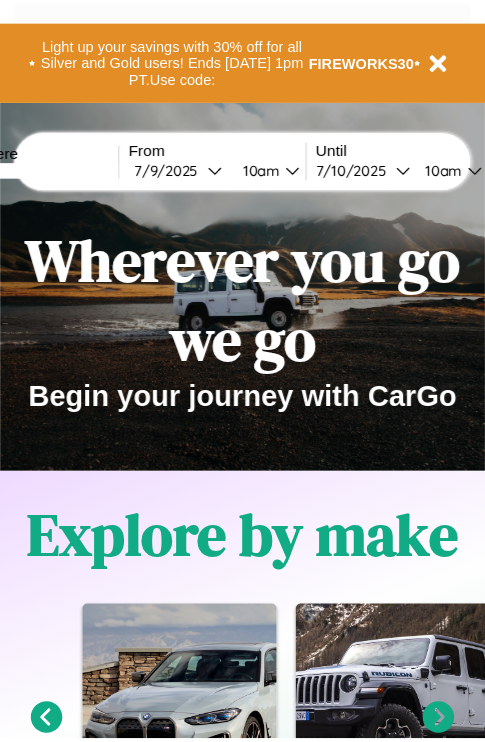 scroll, scrollTop: 0, scrollLeft: 0, axis: both 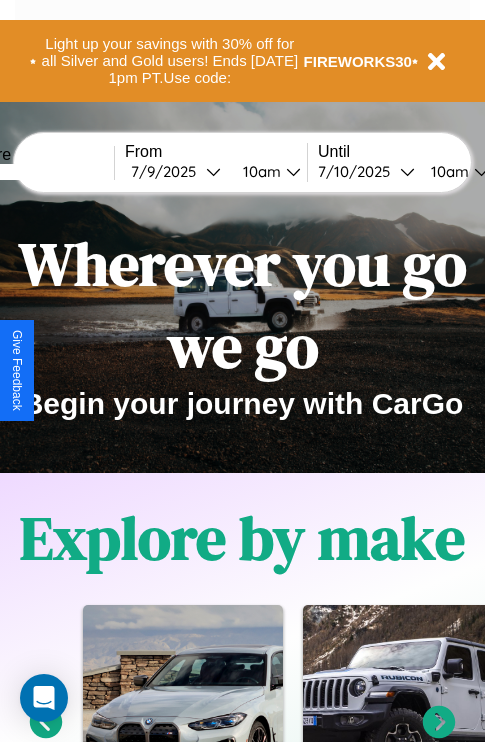 click at bounding box center (39, 172) 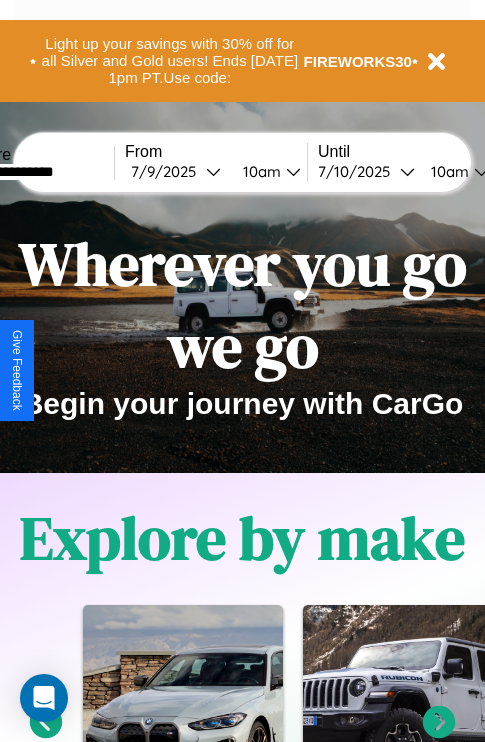 type on "**********" 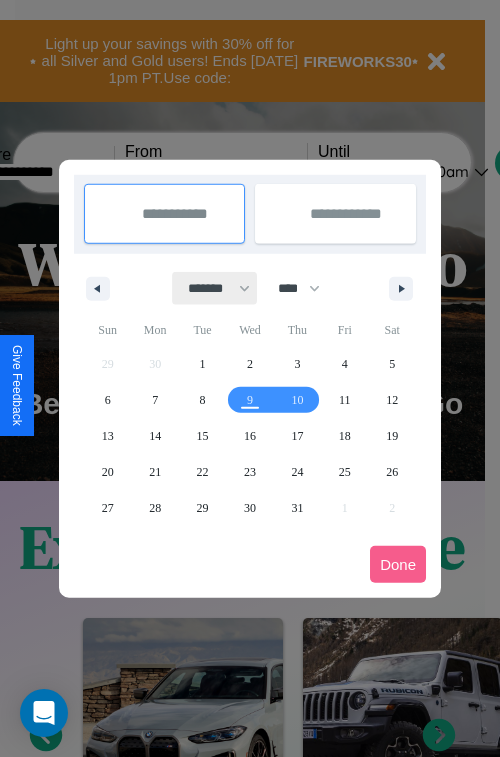 click on "******* ******** ***** ***** *** **** **** ****** ********* ******* ******** ********" at bounding box center (215, 288) 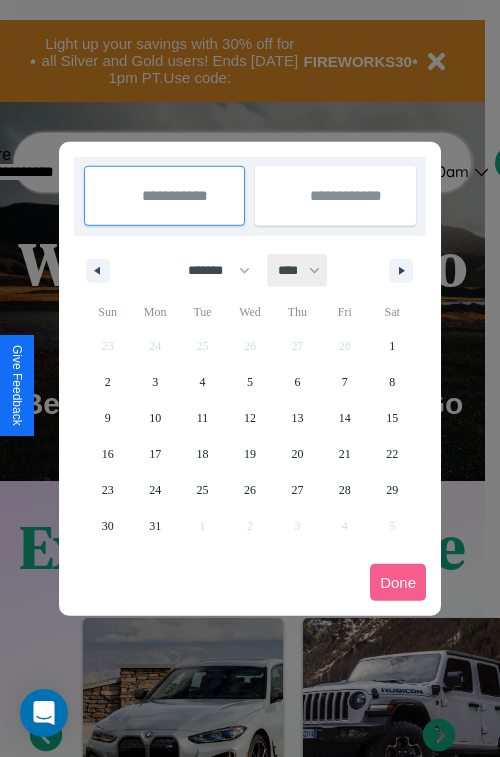 click on "**** **** **** **** **** **** **** **** **** **** **** **** **** **** **** **** **** **** **** **** **** **** **** **** **** **** **** **** **** **** **** **** **** **** **** **** **** **** **** **** **** **** **** **** **** **** **** **** **** **** **** **** **** **** **** **** **** **** **** **** **** **** **** **** **** **** **** **** **** **** **** **** **** **** **** **** **** **** **** **** **** **** **** **** **** **** **** **** **** **** **** **** **** **** **** **** **** **** **** **** **** **** **** **** **** **** **** **** **** **** **** **** **** **** **** **** **** **** **** **** ****" at bounding box center [298, 270] 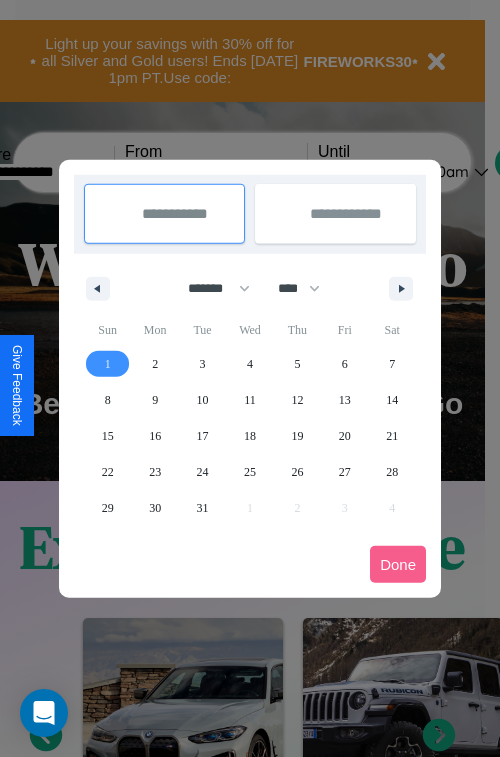 click on "1" at bounding box center (108, 364) 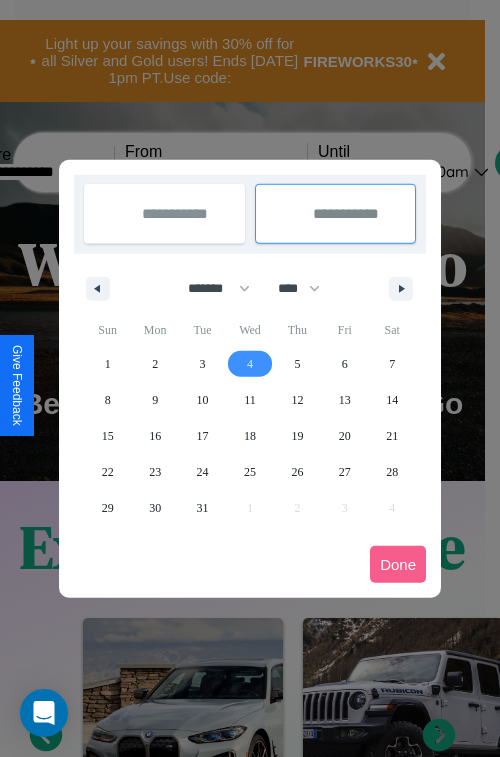 click on "4" at bounding box center [250, 364] 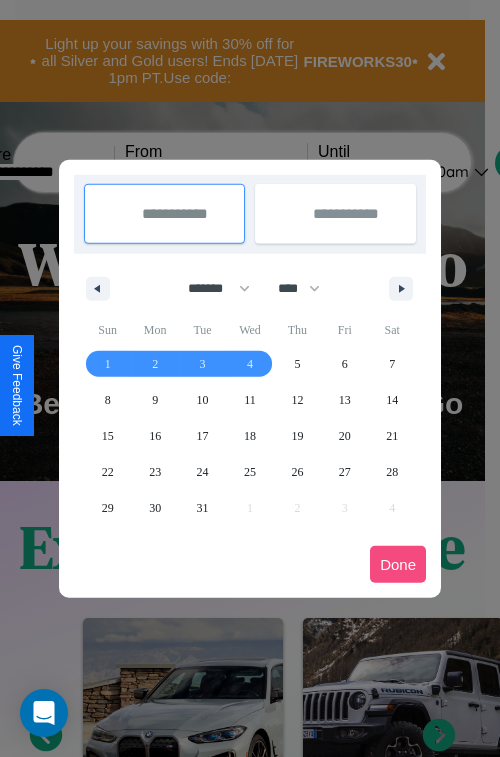 click on "Done" at bounding box center (398, 564) 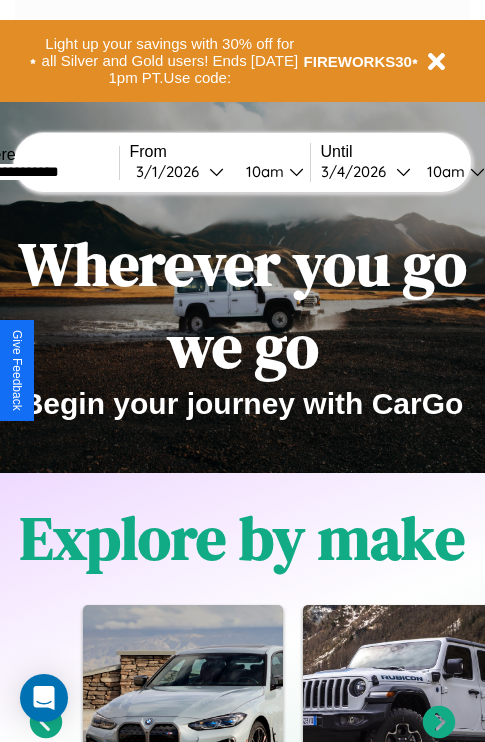 scroll, scrollTop: 0, scrollLeft: 67, axis: horizontal 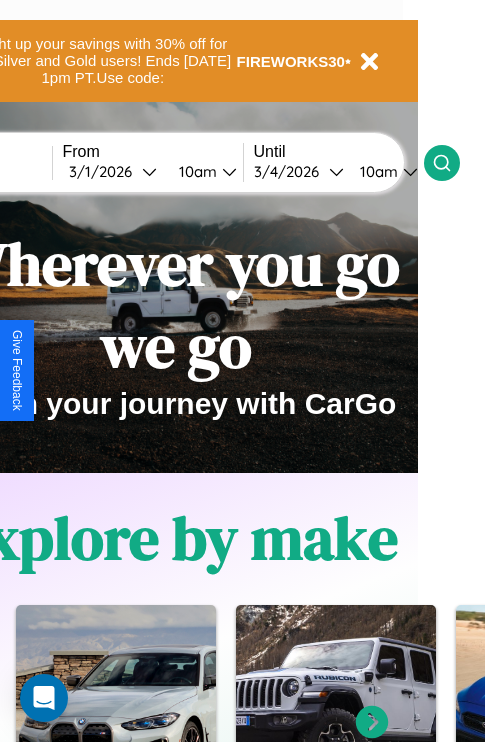 click 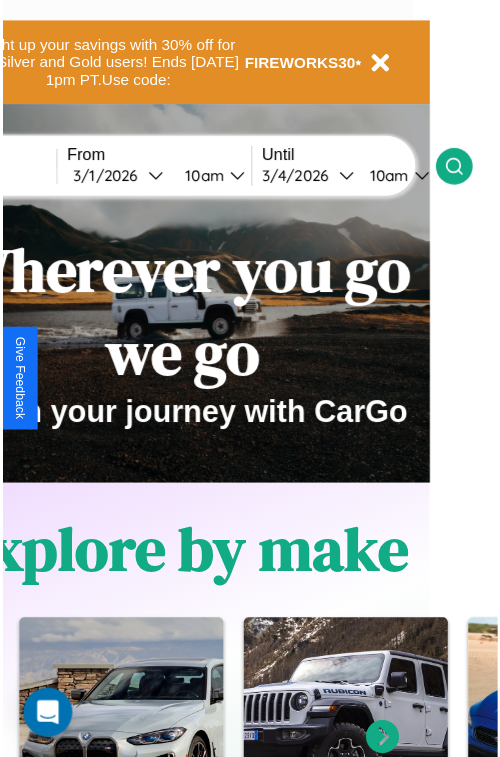 scroll, scrollTop: 0, scrollLeft: 0, axis: both 